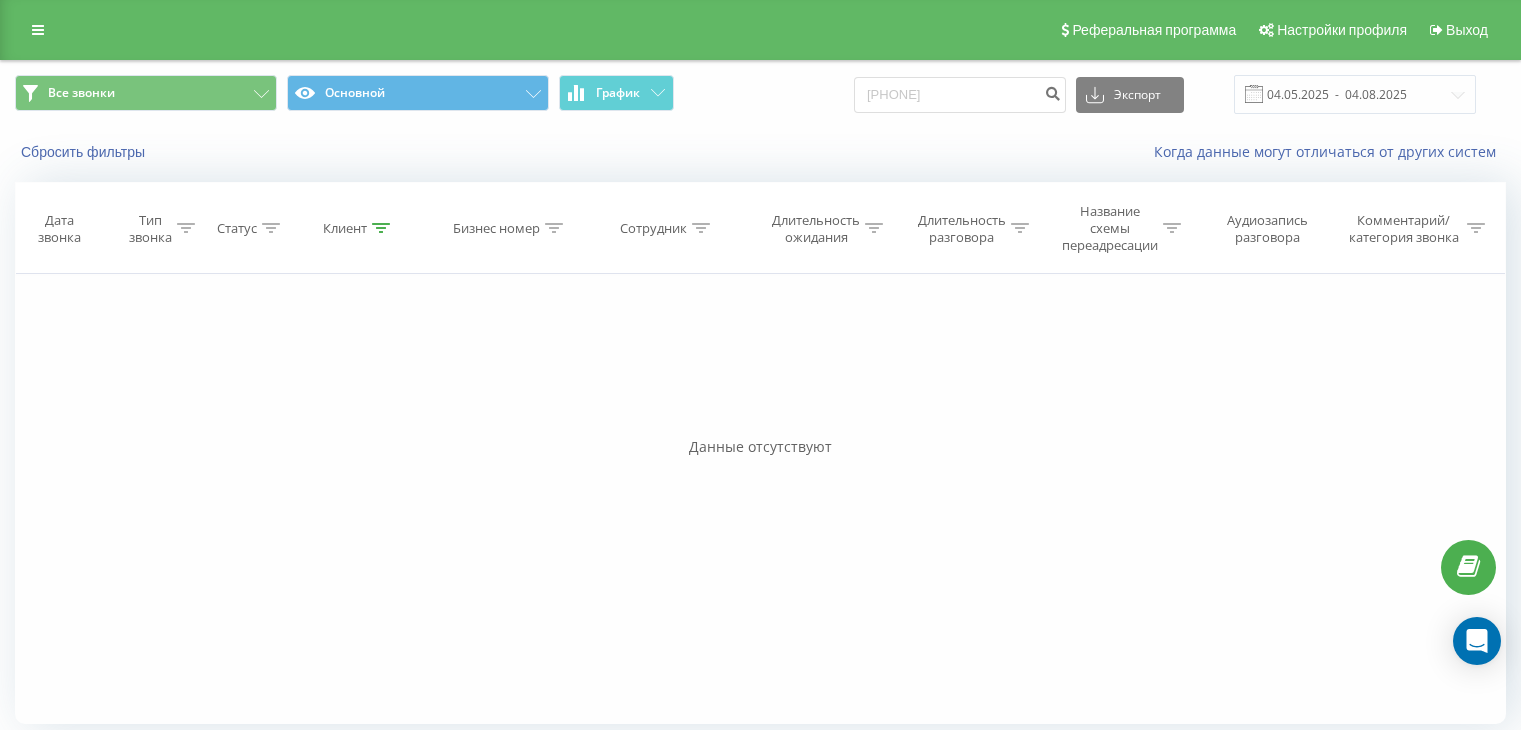 scroll, scrollTop: 0, scrollLeft: 0, axis: both 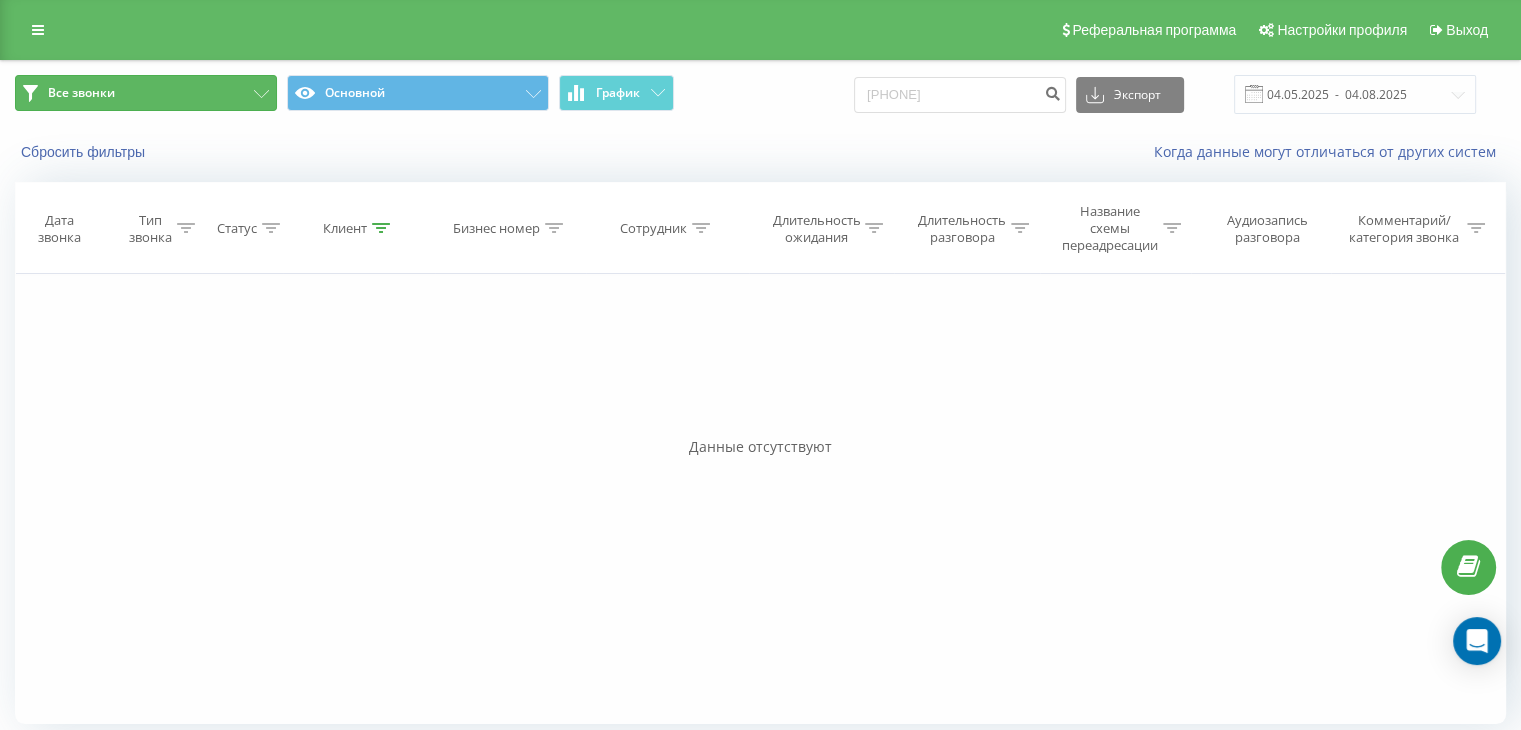 click on "Все звонки" at bounding box center [146, 93] 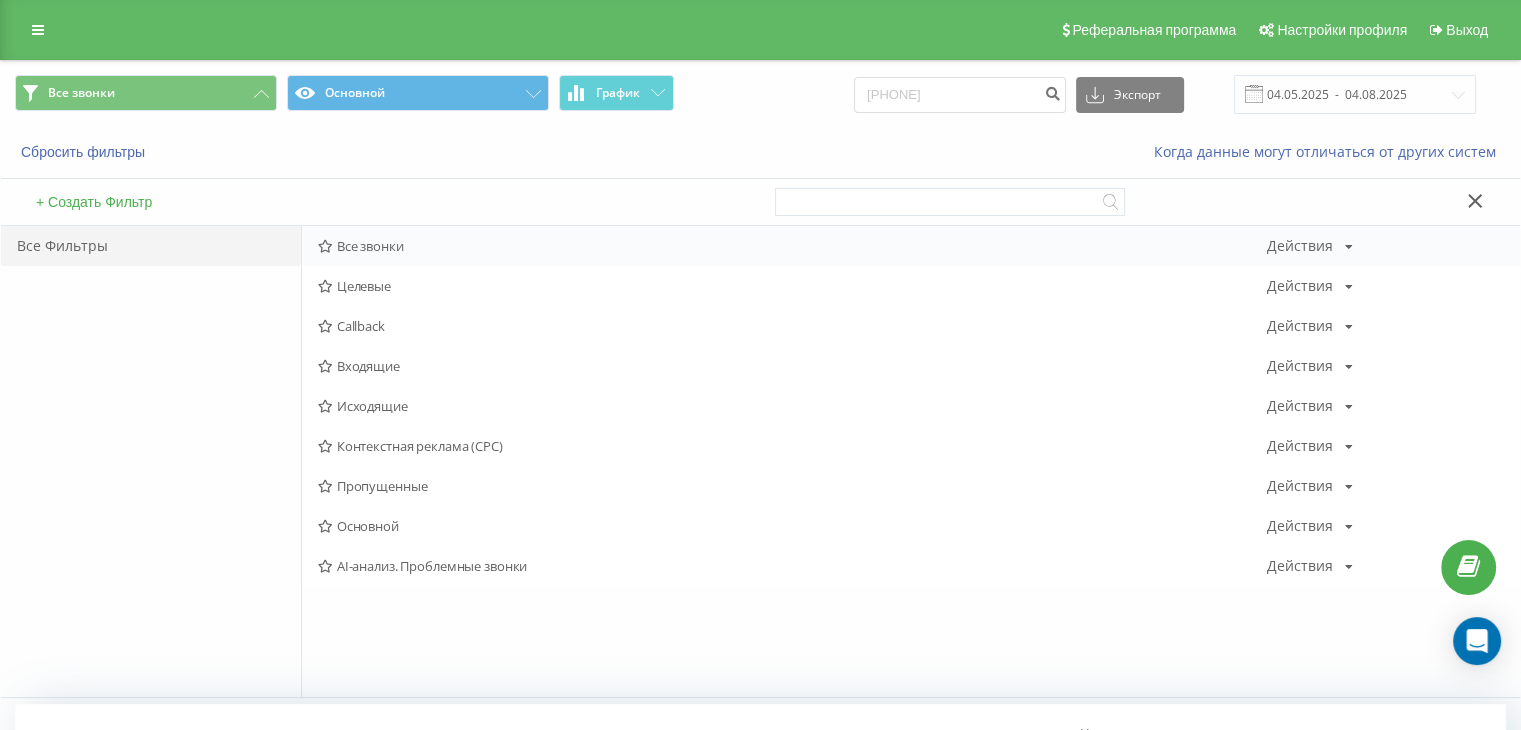 click on "Все звонки" at bounding box center [792, 246] 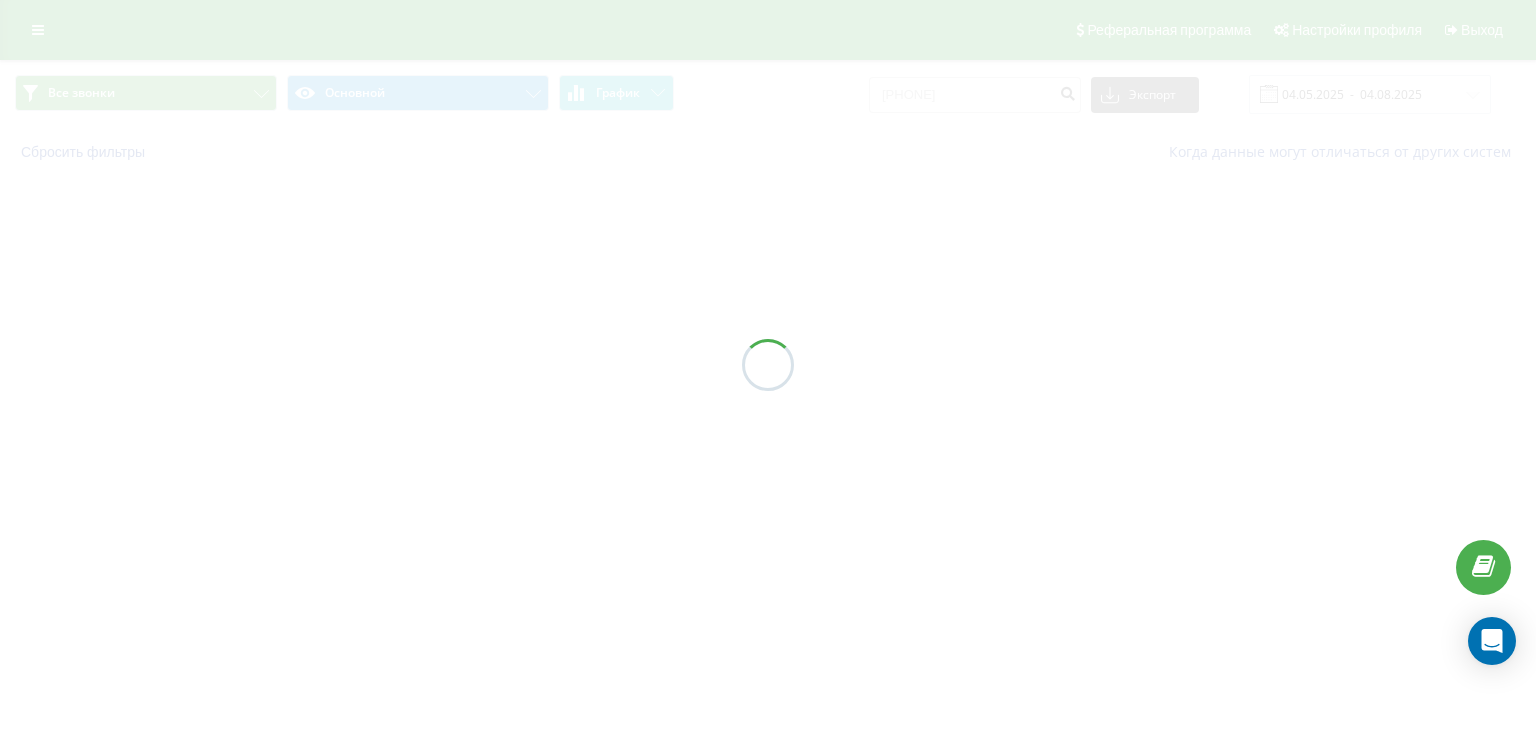 scroll, scrollTop: 0, scrollLeft: 0, axis: both 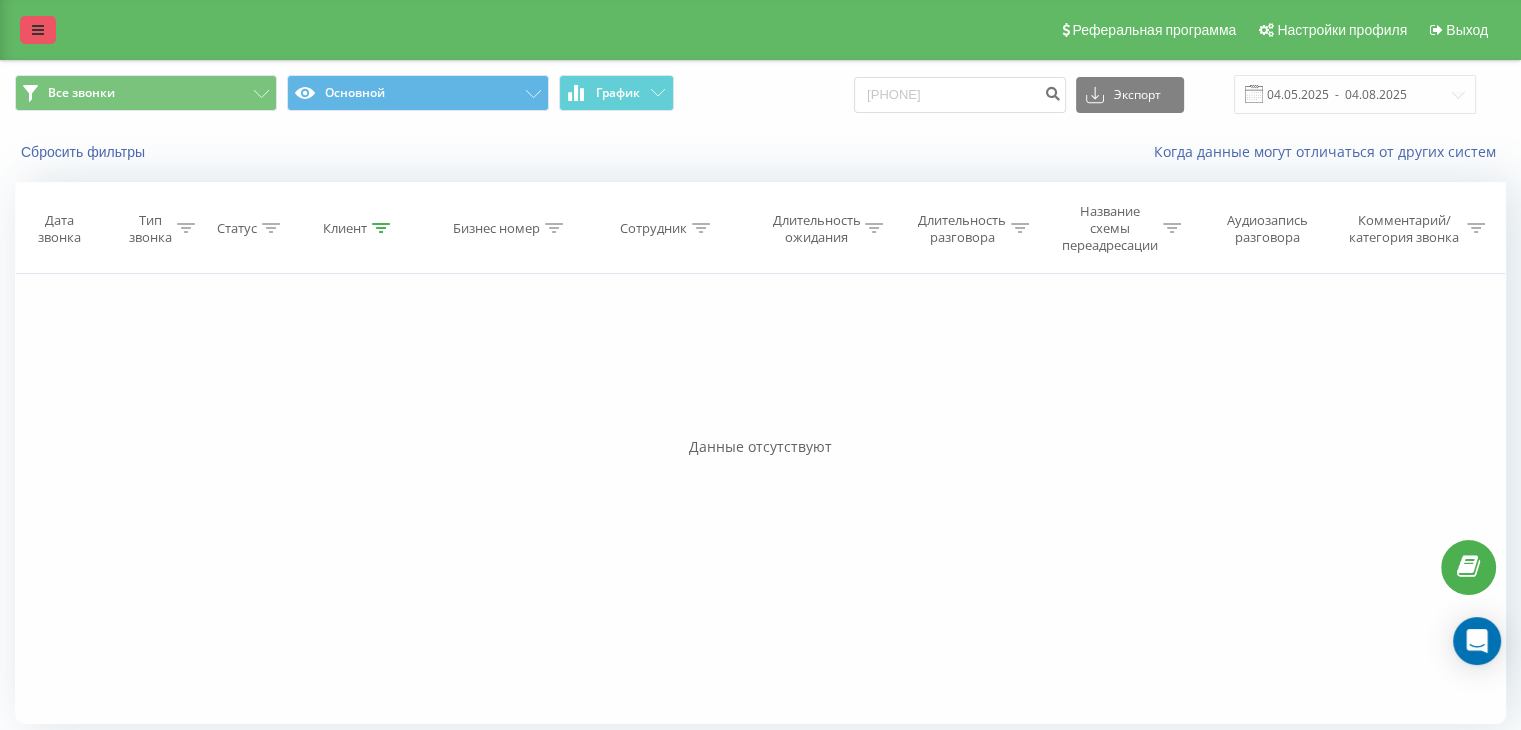 click on "Реферальная программа Настройки профиля Выход" at bounding box center (760, 30) 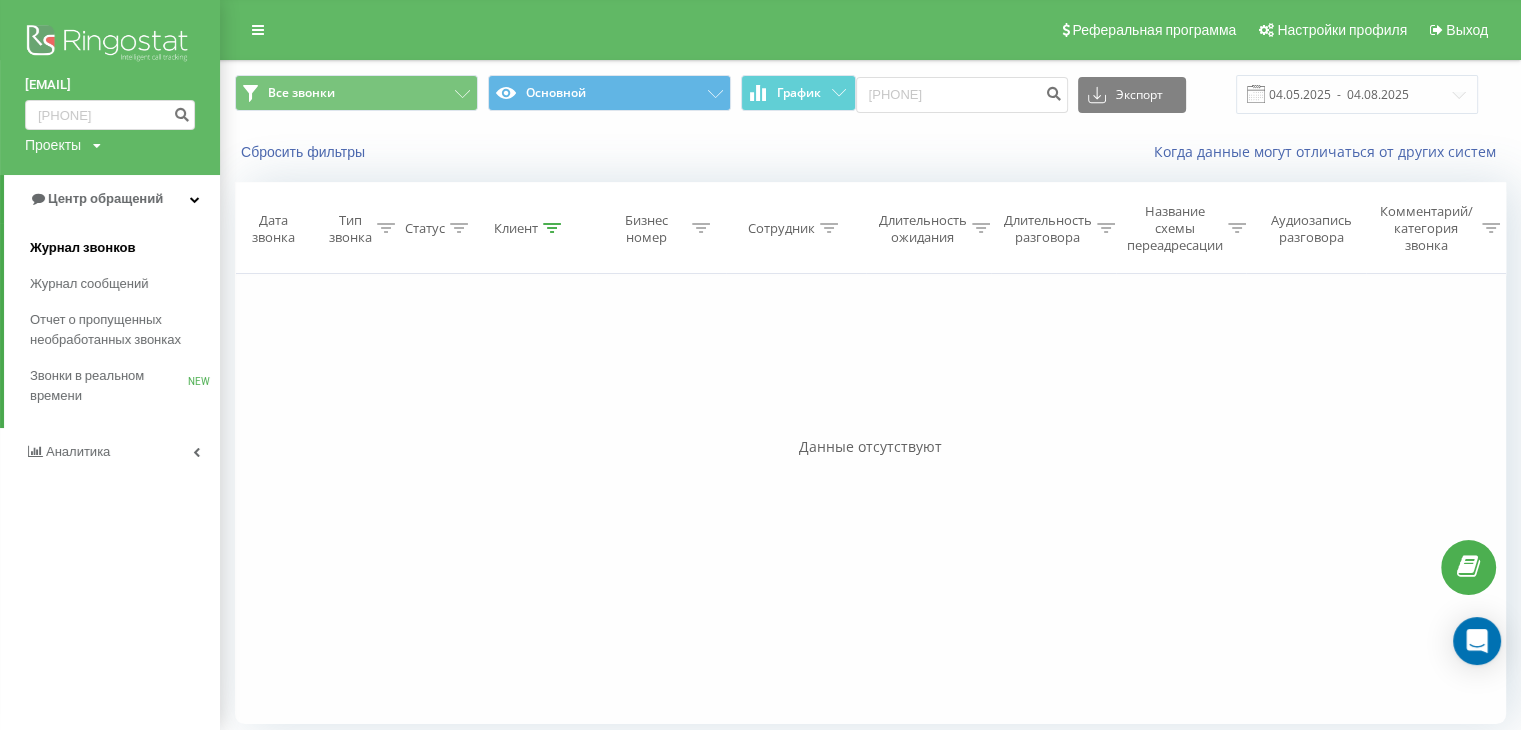click on "Журнал звонков" at bounding box center (82, 248) 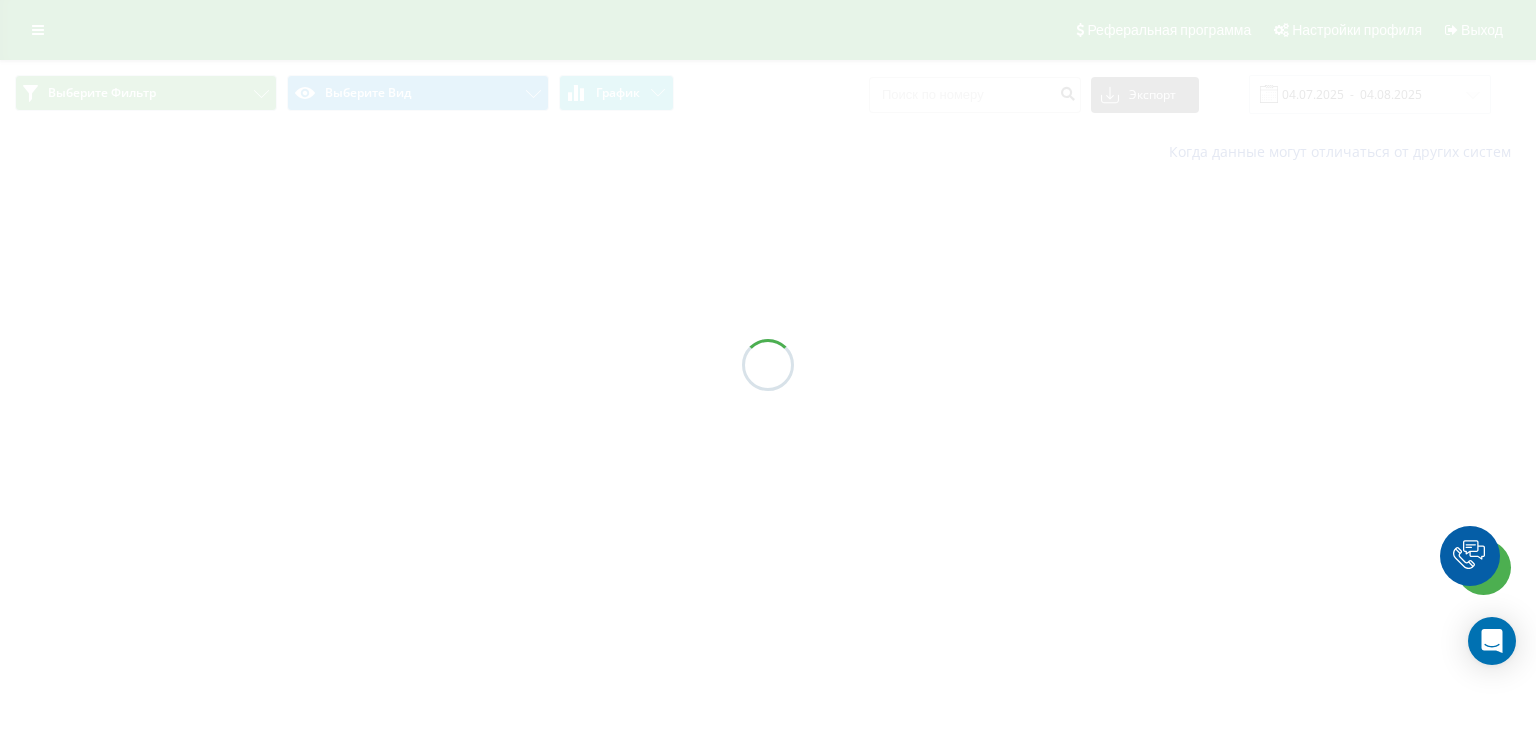 scroll, scrollTop: 0, scrollLeft: 0, axis: both 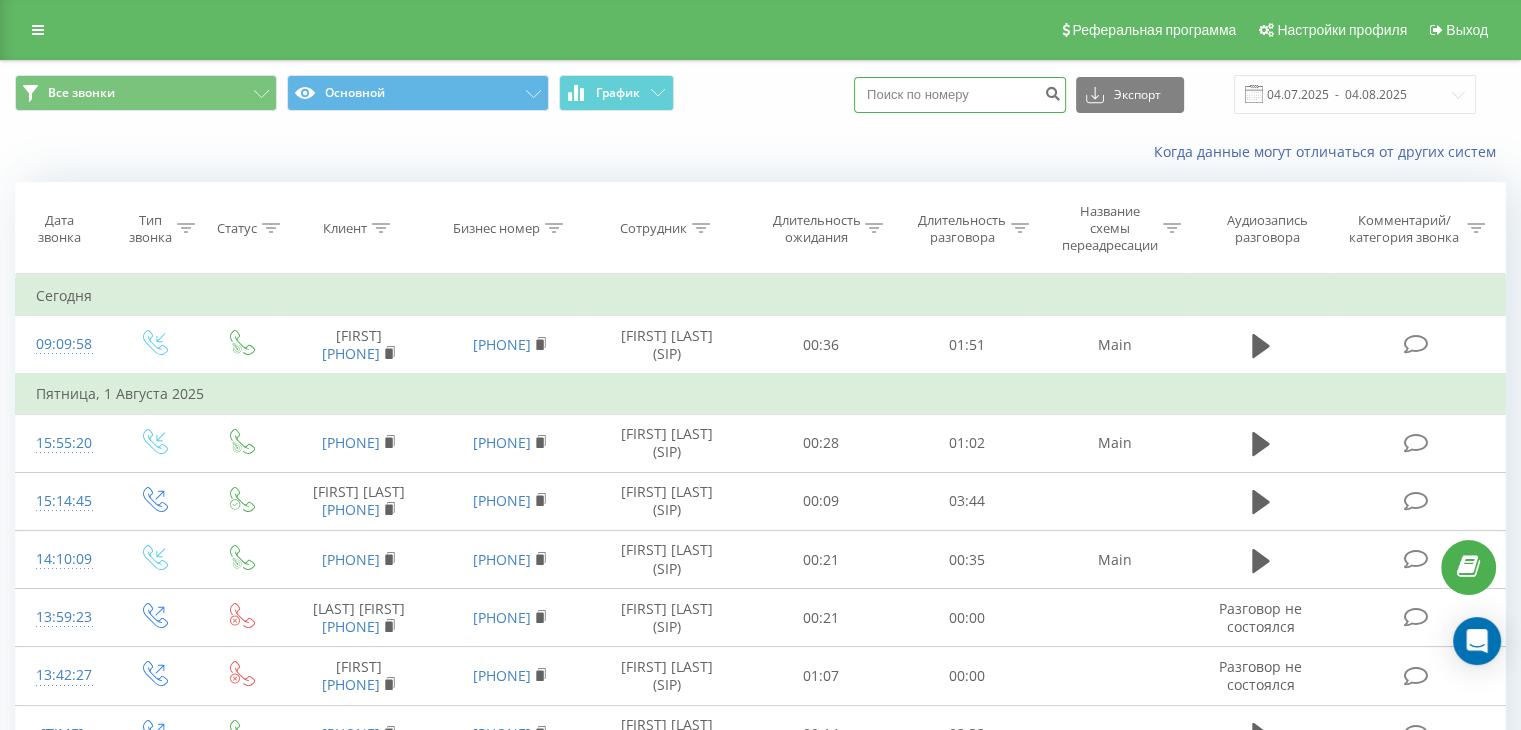click at bounding box center [960, 95] 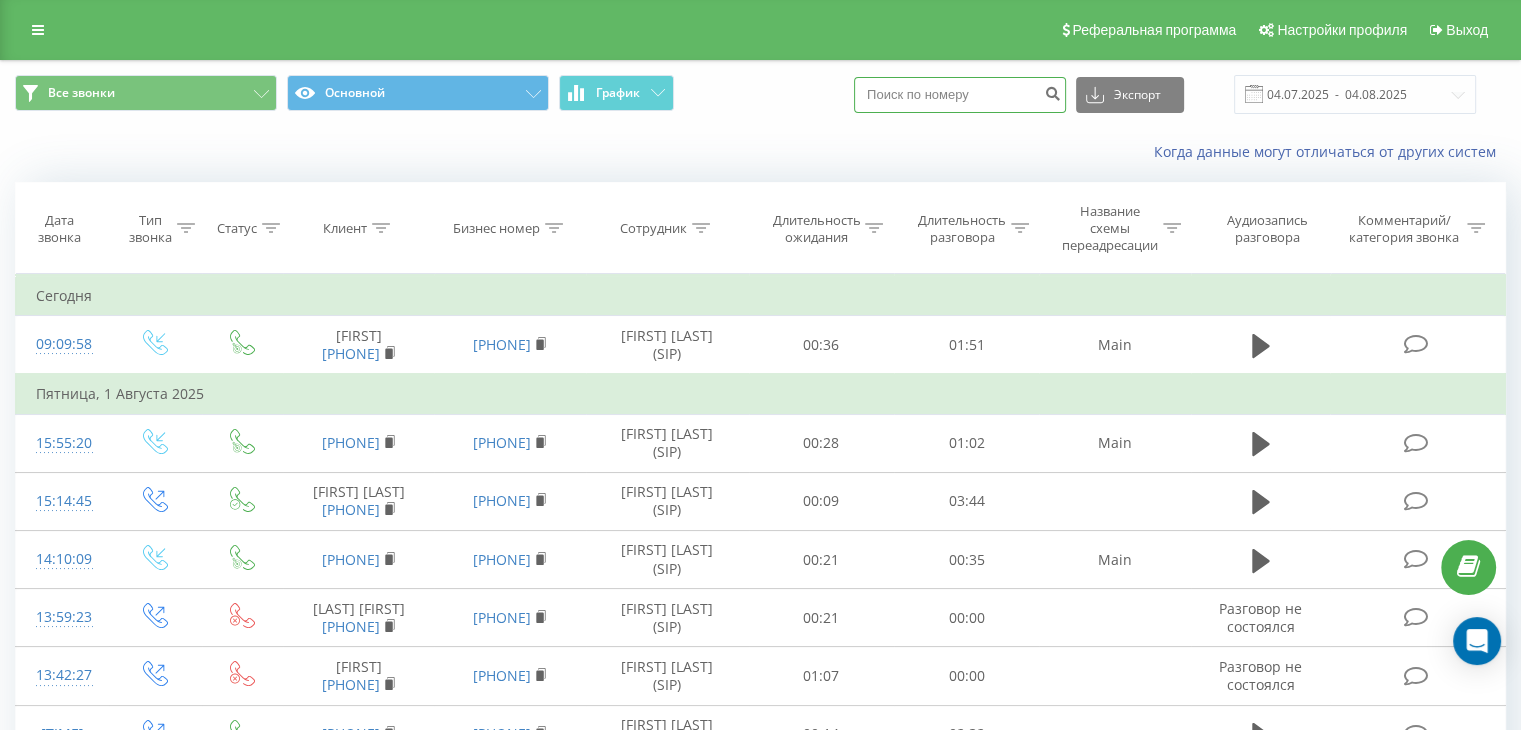paste on "0996690073" 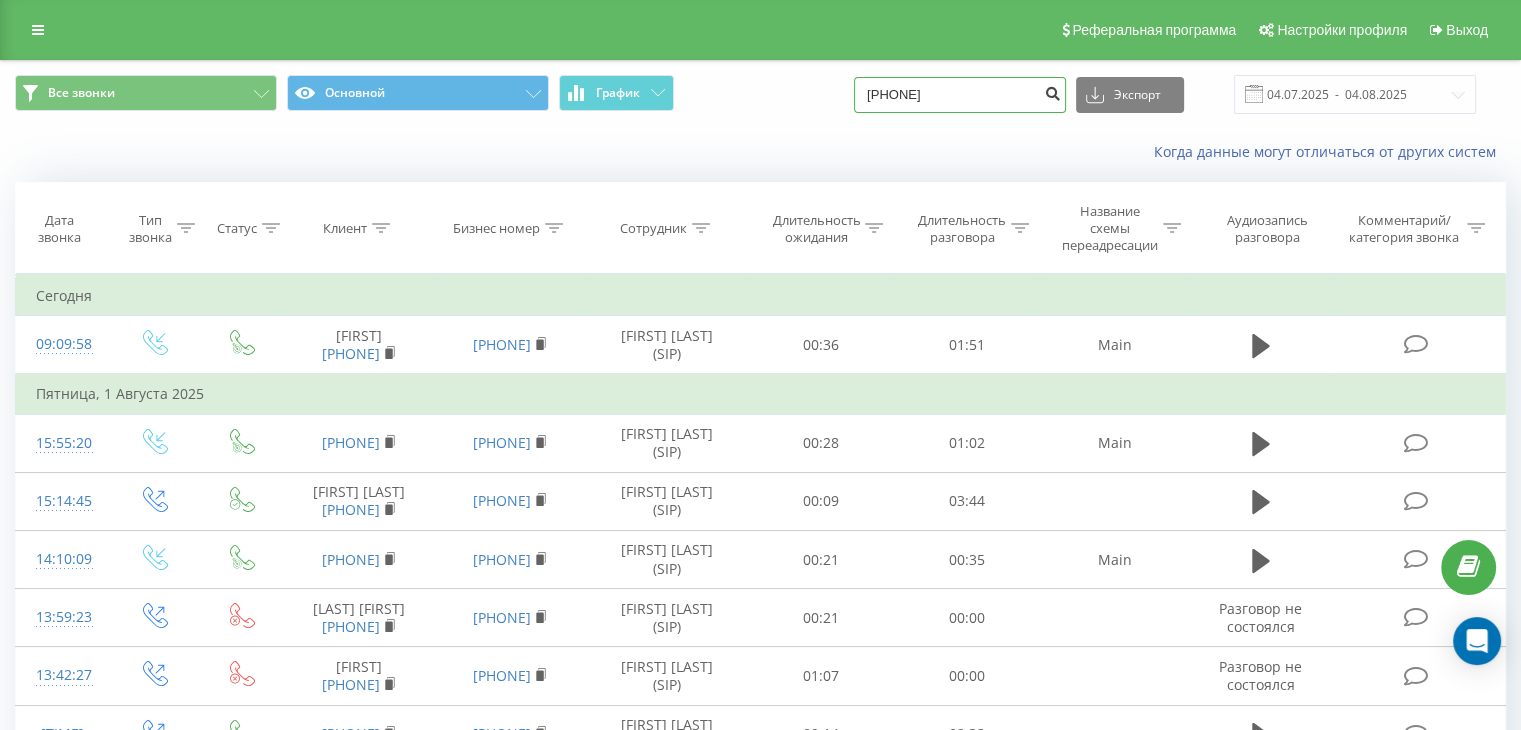 type on "0996690073" 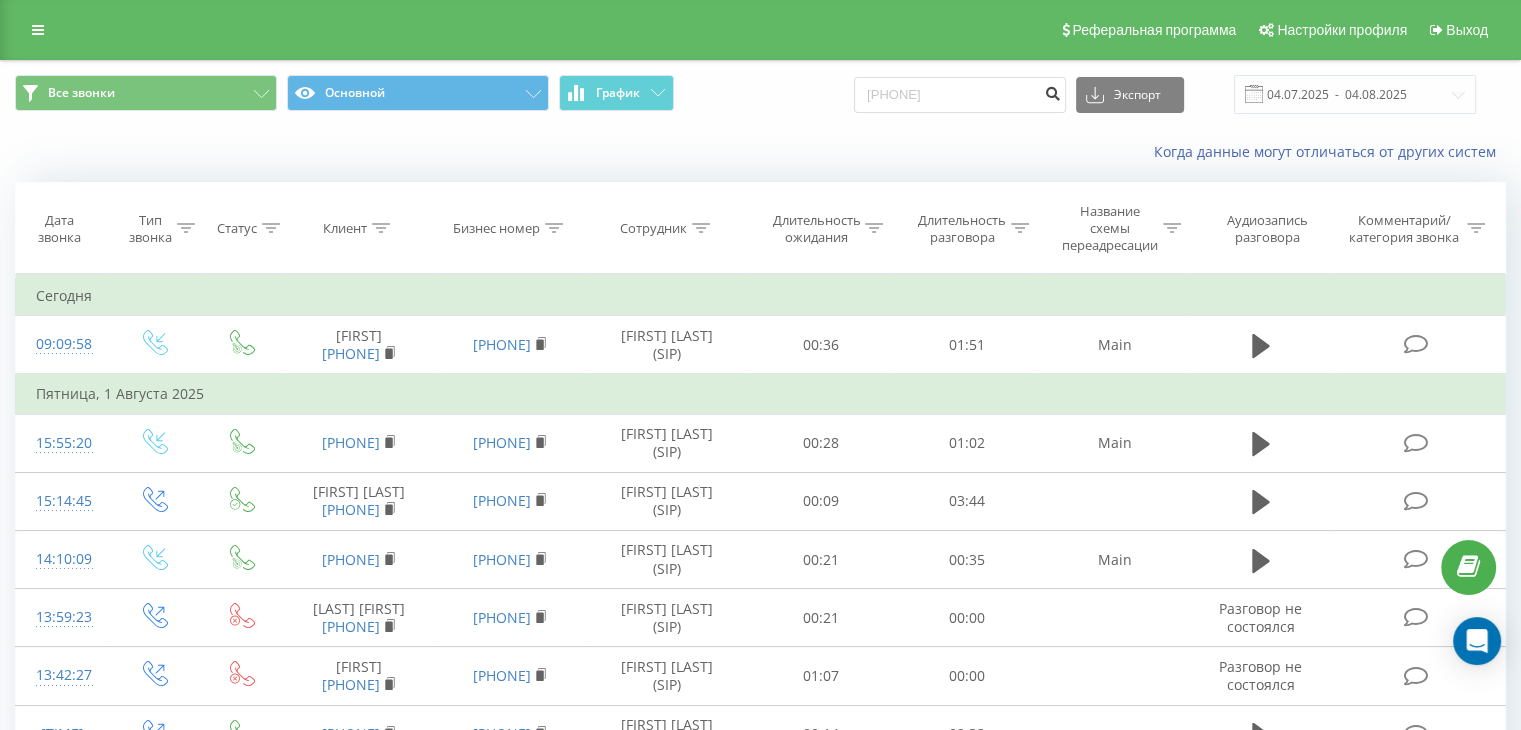 click at bounding box center [1052, 91] 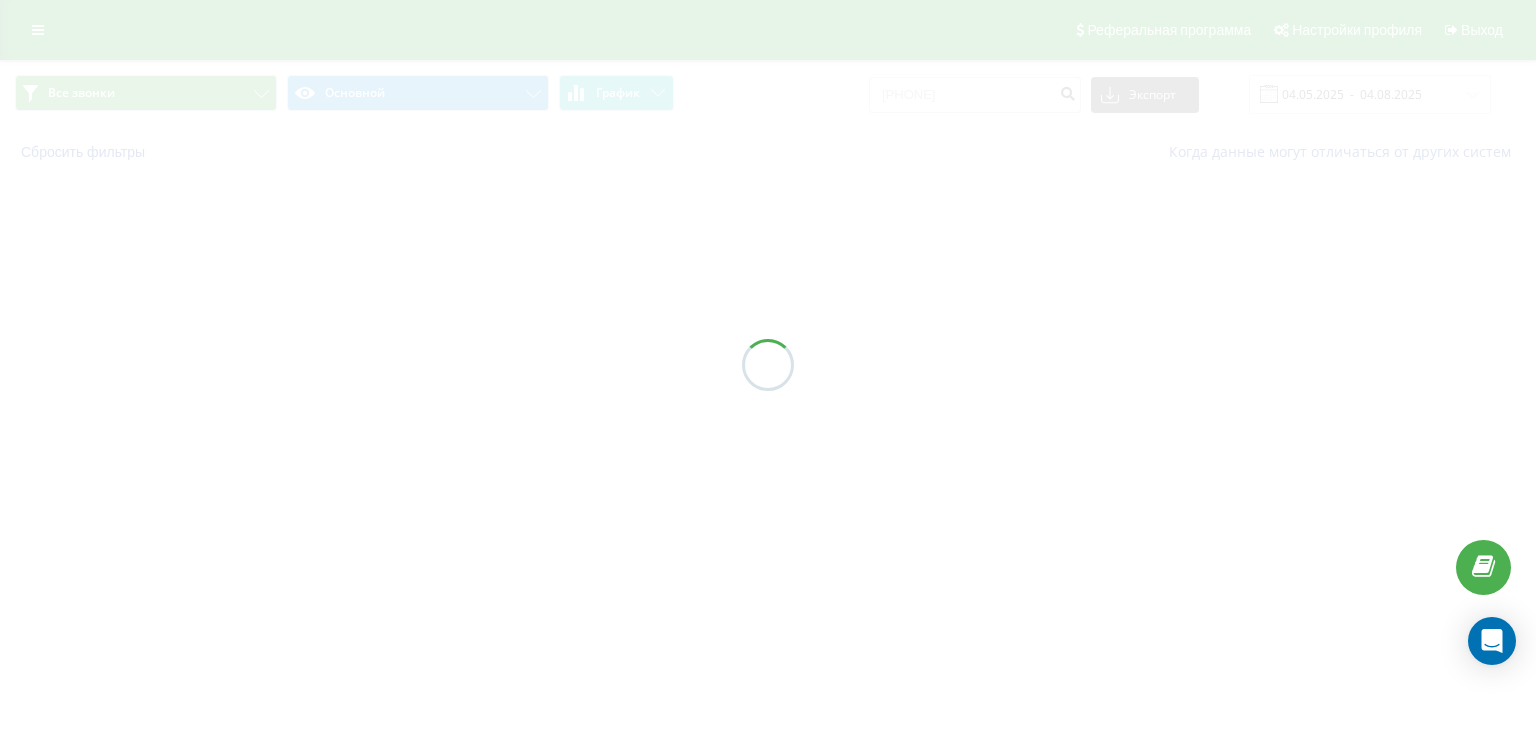 scroll, scrollTop: 0, scrollLeft: 0, axis: both 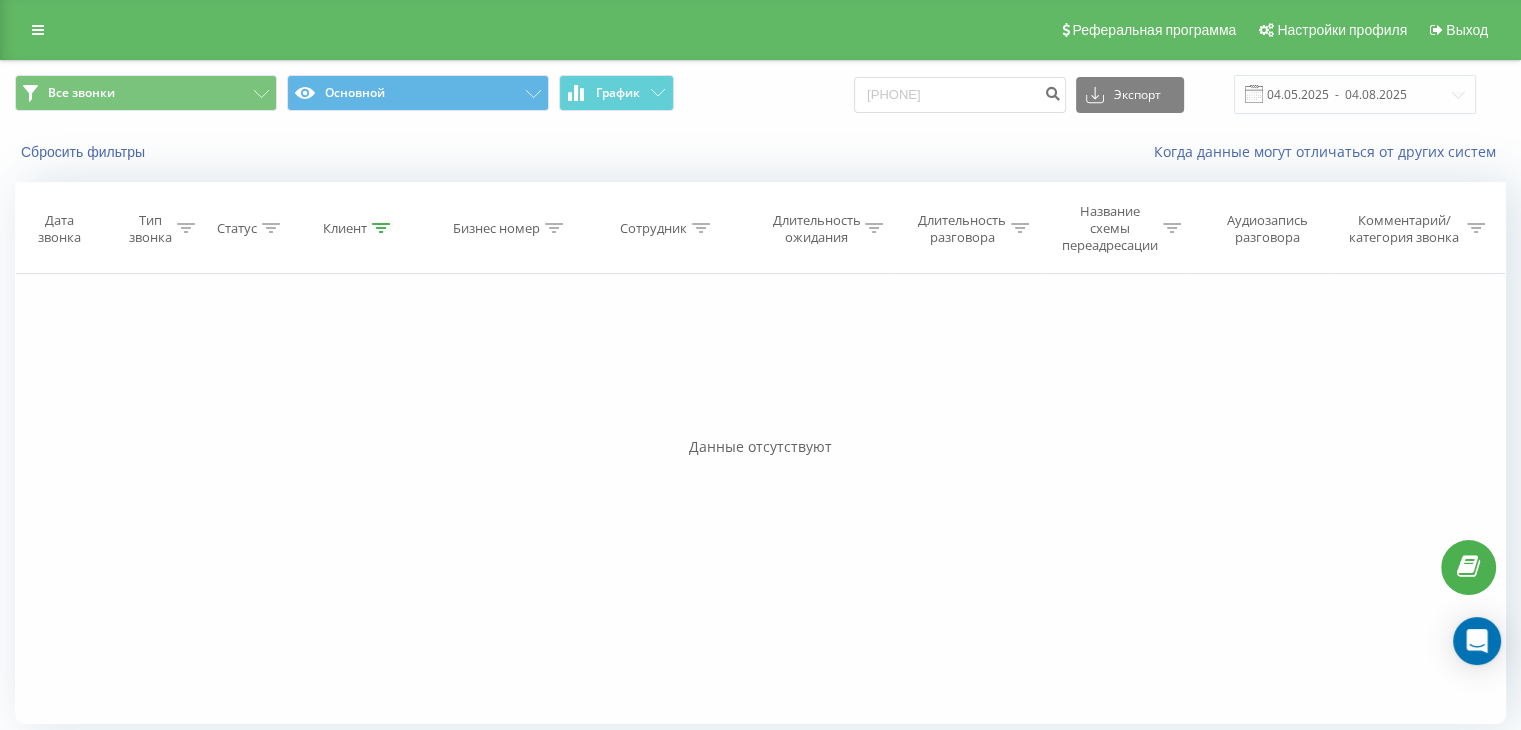 click on "Фильтровать по условию Равно Введите значение Отмена OK Фильтровать по условию Равно Введите значение Отмена OK Фильтровать по условию Содержит Отмена OK Фильтровать по условию Содержит Отмена OK Фильтровать по условию Содержит Отмена OK Фильтровать по условию Равно Отмена OK Фильтровать по условию Равно Отмена OK Фильтровать по условию Содержит Отмена OK Фильтровать по условию Равно Введите значение Отмена OK" at bounding box center (760, 499) 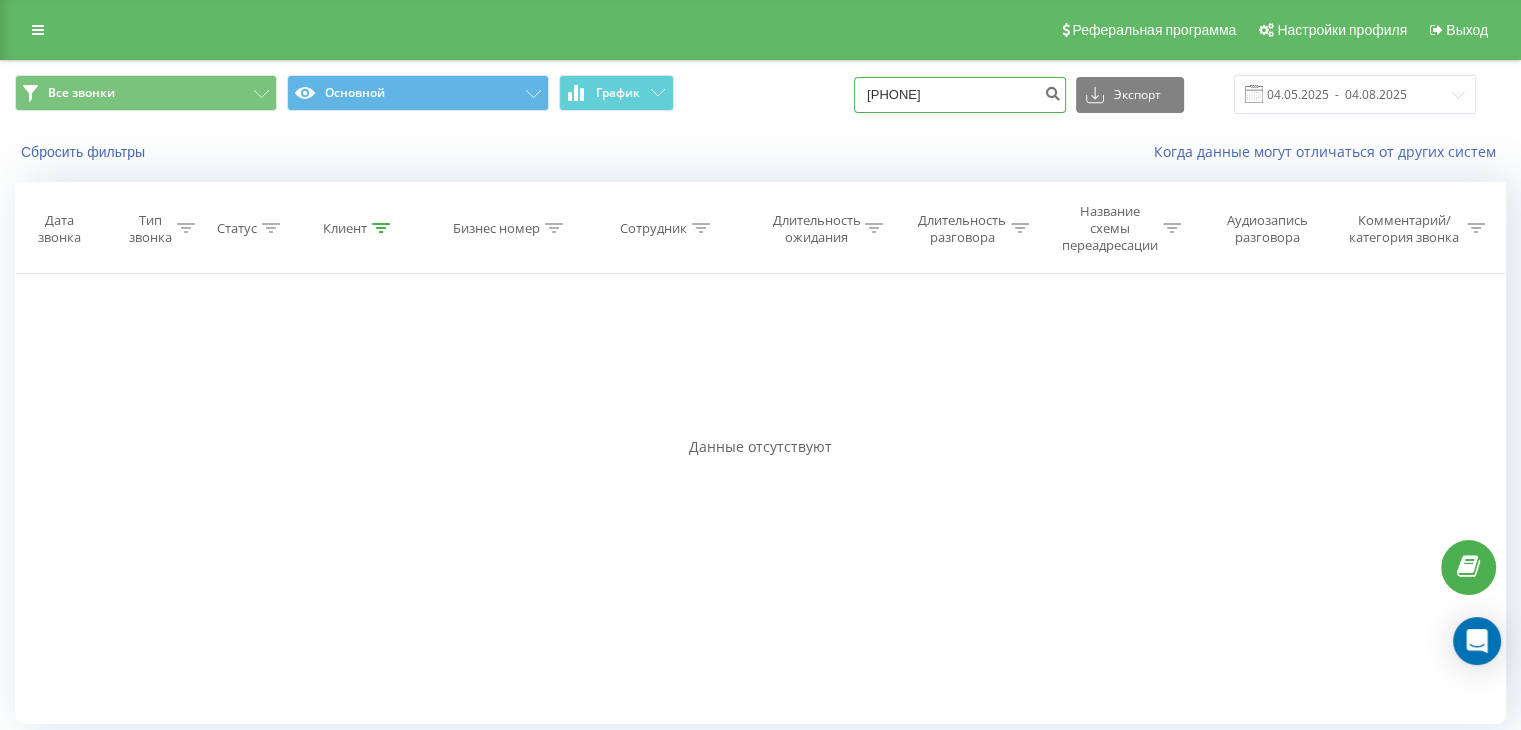 drag, startPoint x: 991, startPoint y: 100, endPoint x: 776, endPoint y: 100, distance: 215 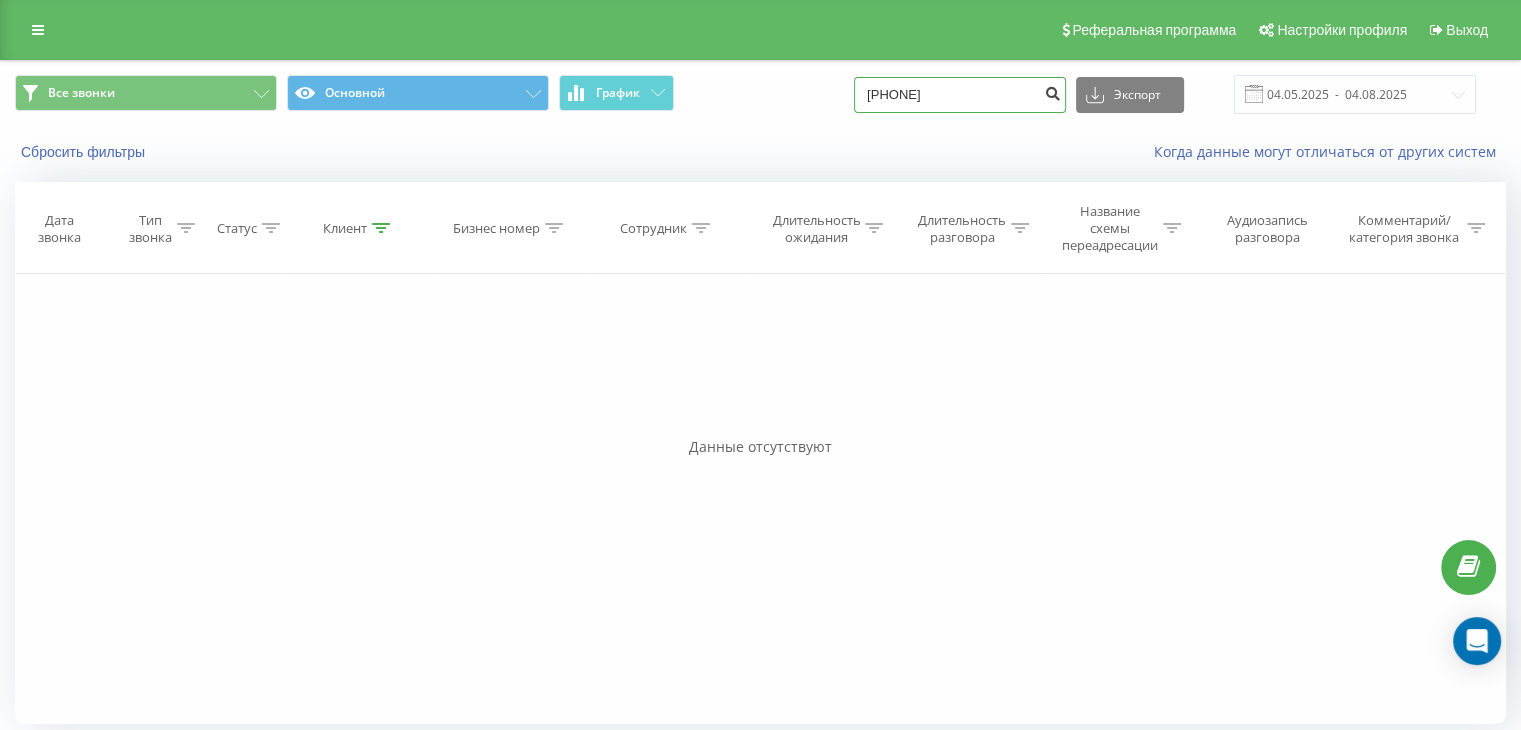 type on "0504681819" 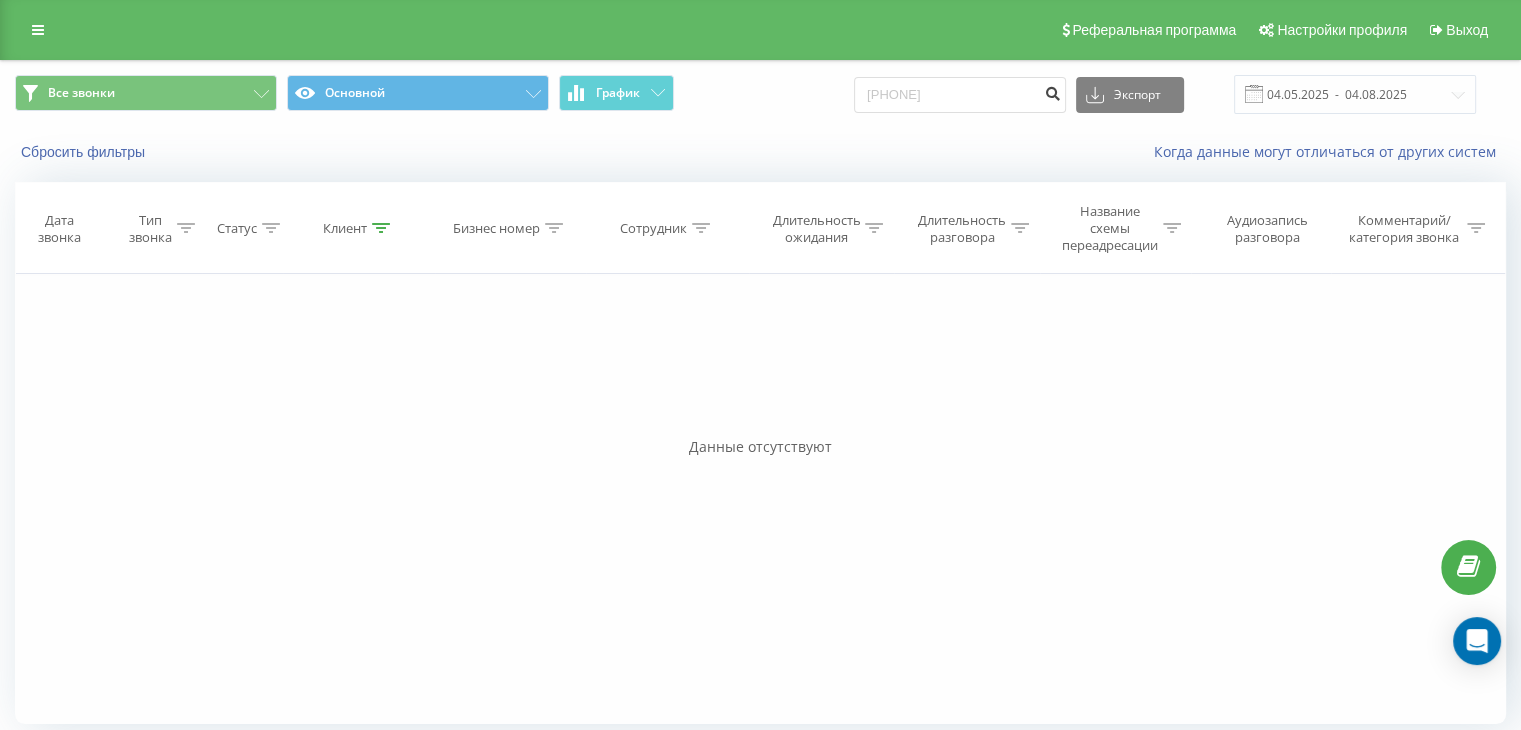 click at bounding box center (1052, 91) 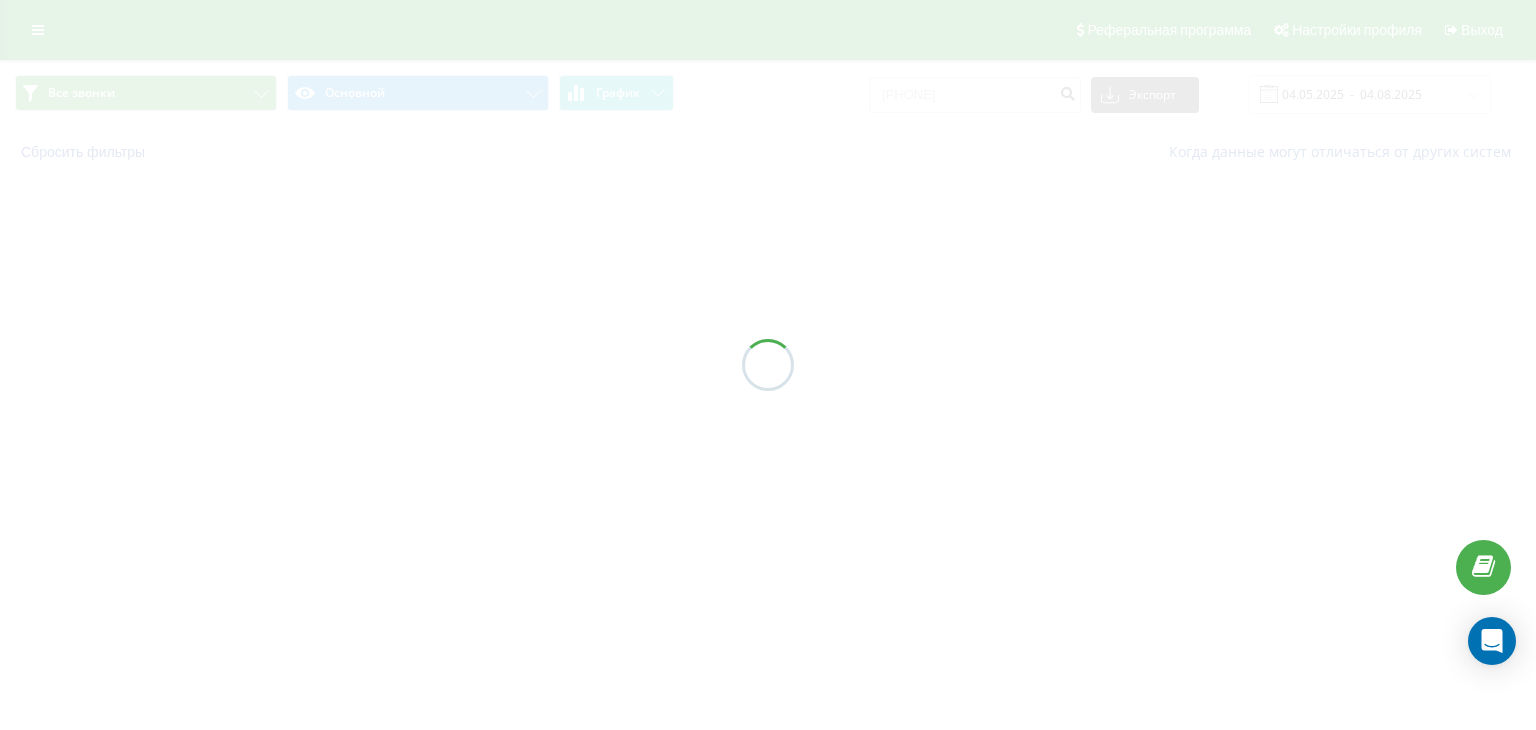 scroll, scrollTop: 0, scrollLeft: 0, axis: both 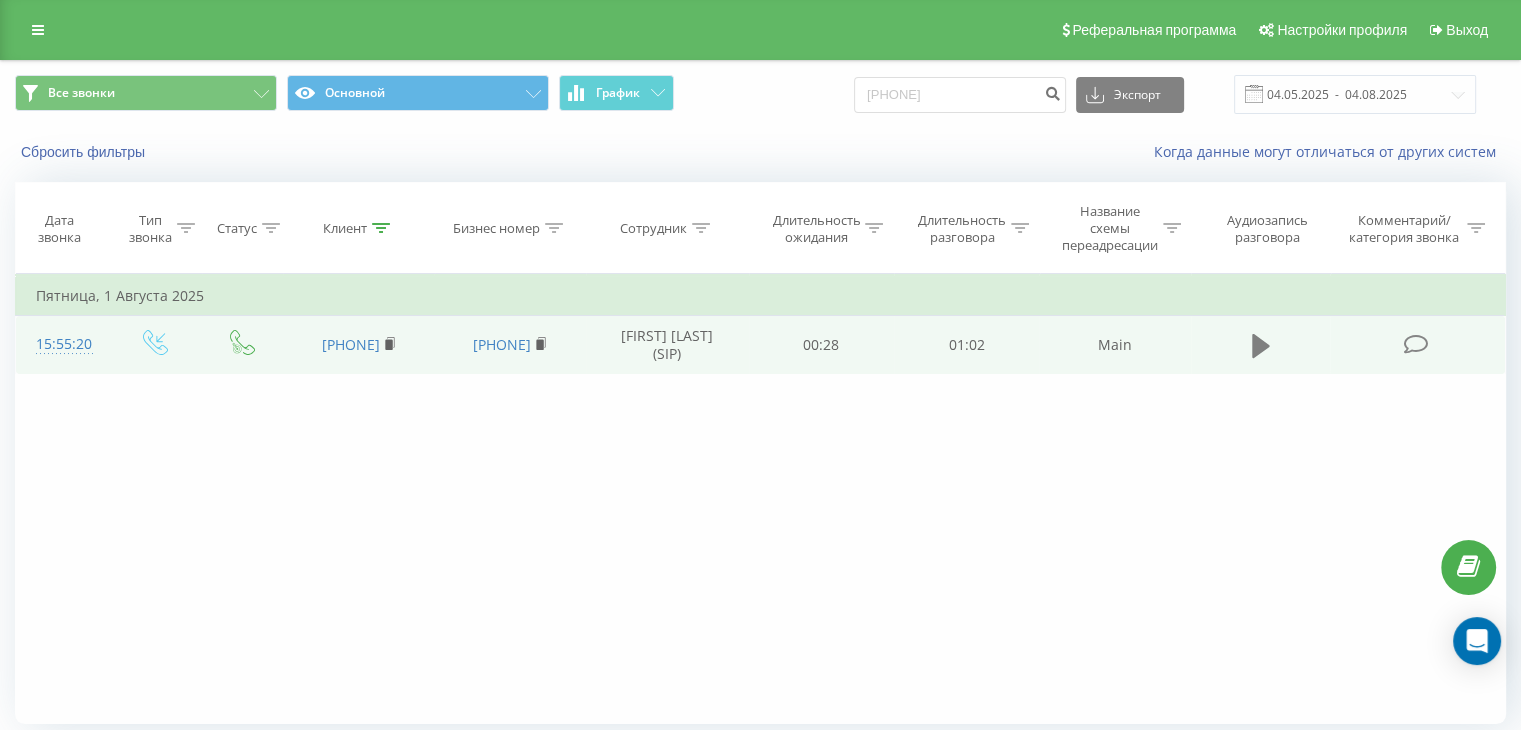 click at bounding box center (1261, 346) 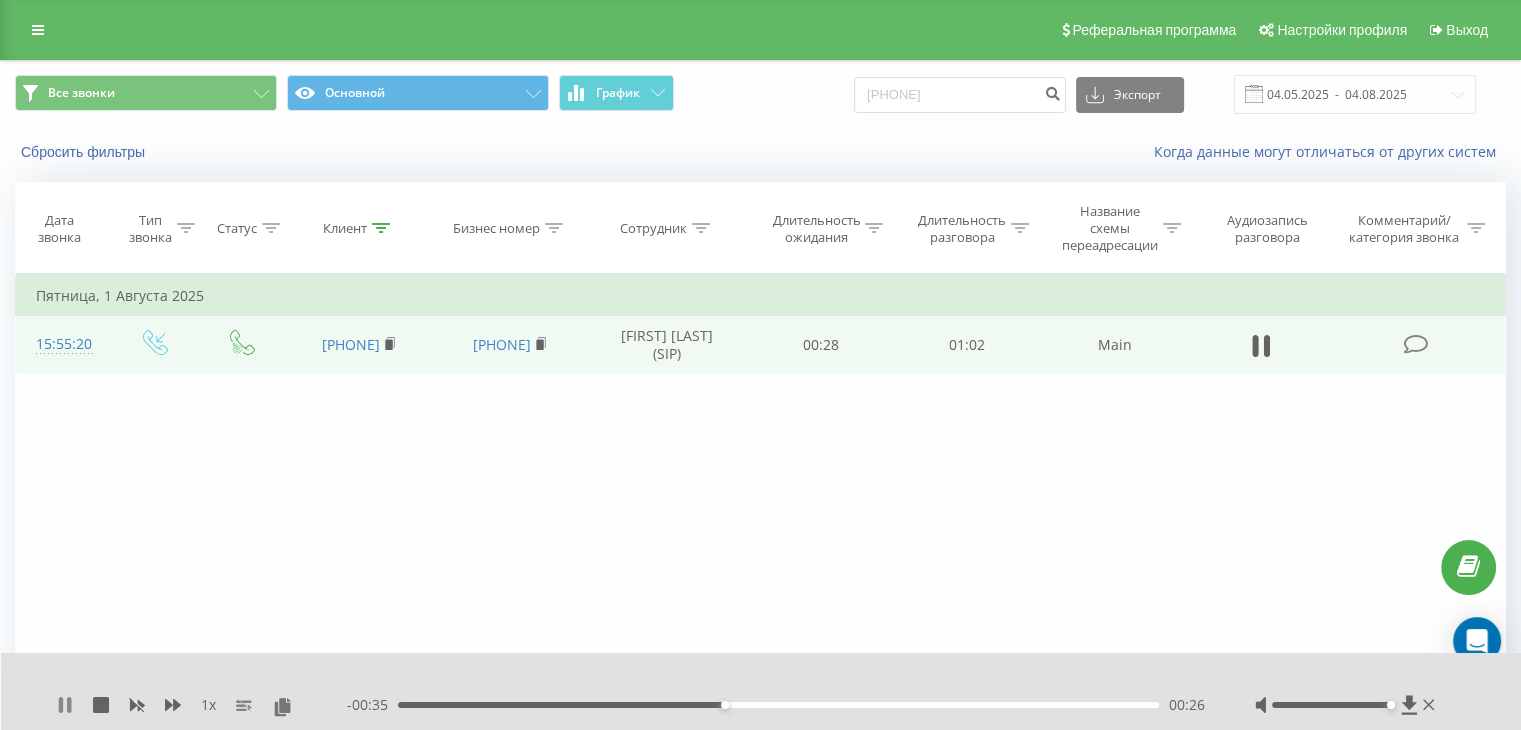 click on "1 x  - 00:35 00:26   00:26" at bounding box center (761, 691) 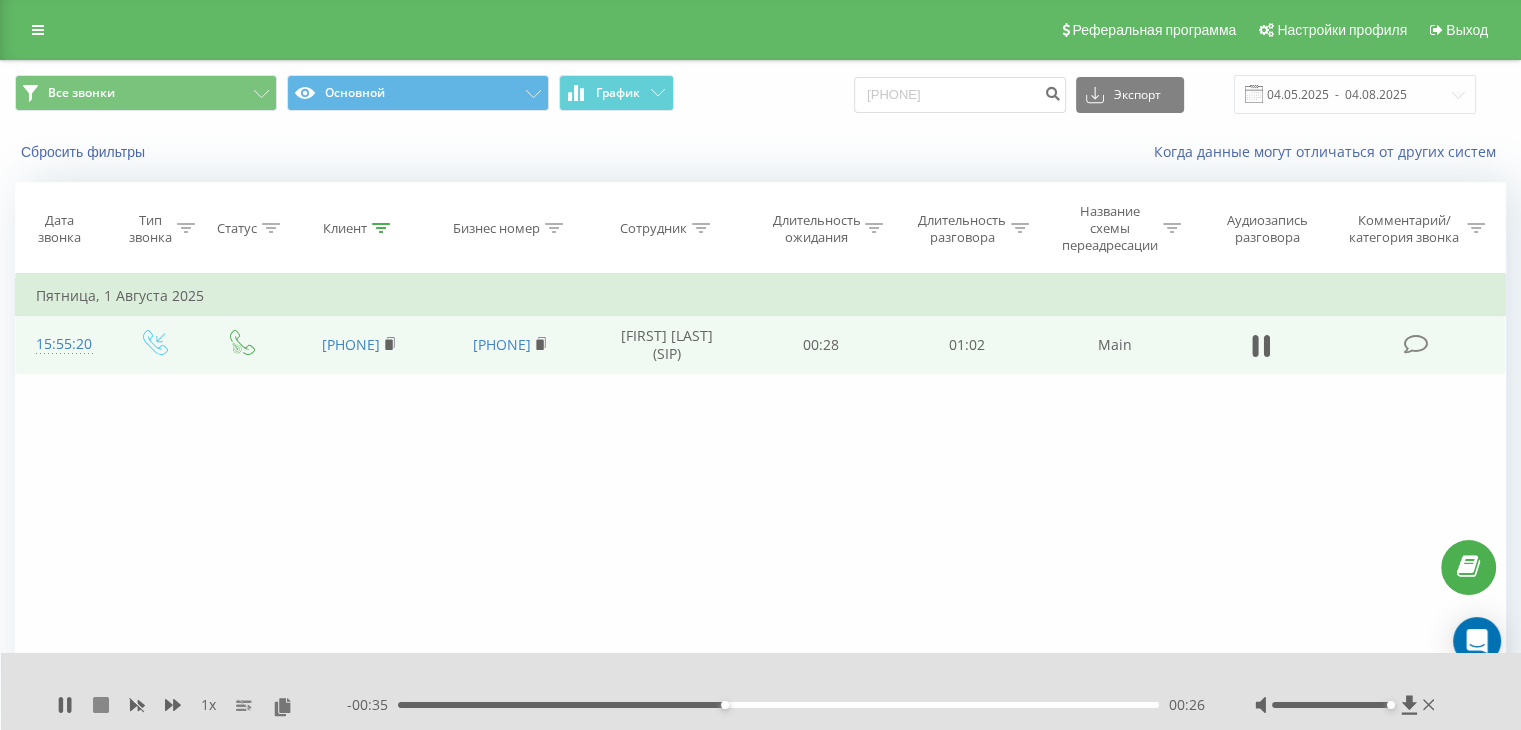 click 